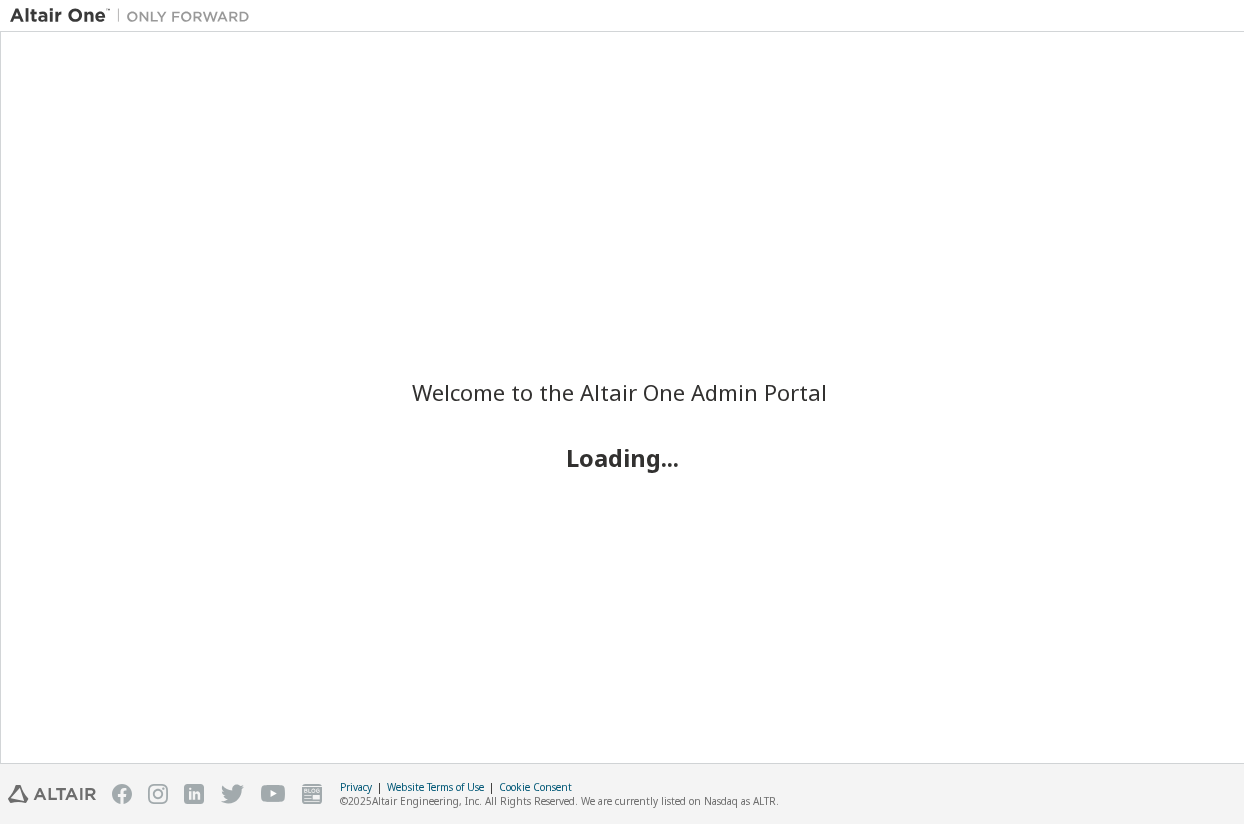 scroll, scrollTop: 0, scrollLeft: 0, axis: both 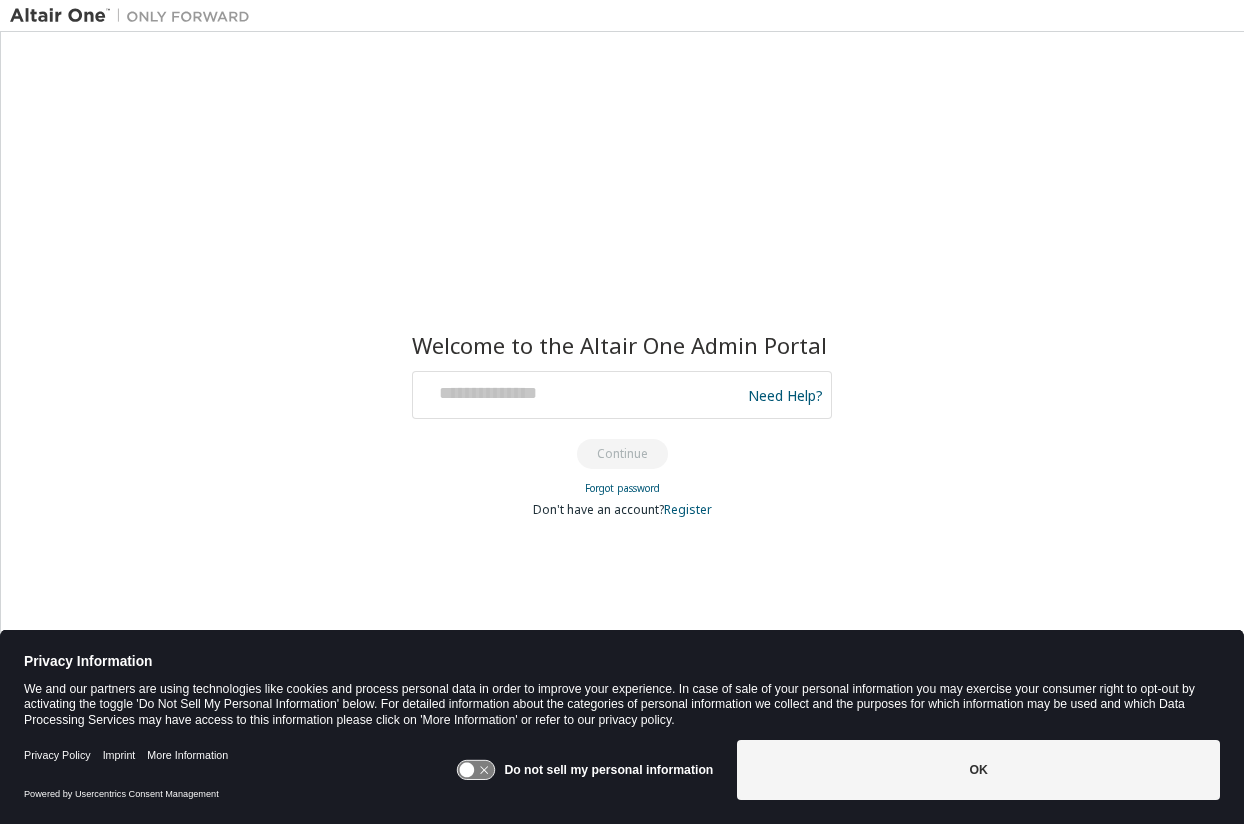 click on "Welcome to the Altair One Admin Portal Need Help? Please make sure that you provide your Global Login as
email (e.g. @europe.altair.com, @asiapac.altair.com) Please enter a valid e-mail address. Continue Forgot password Don't have an account?  Register" at bounding box center [622, 397] 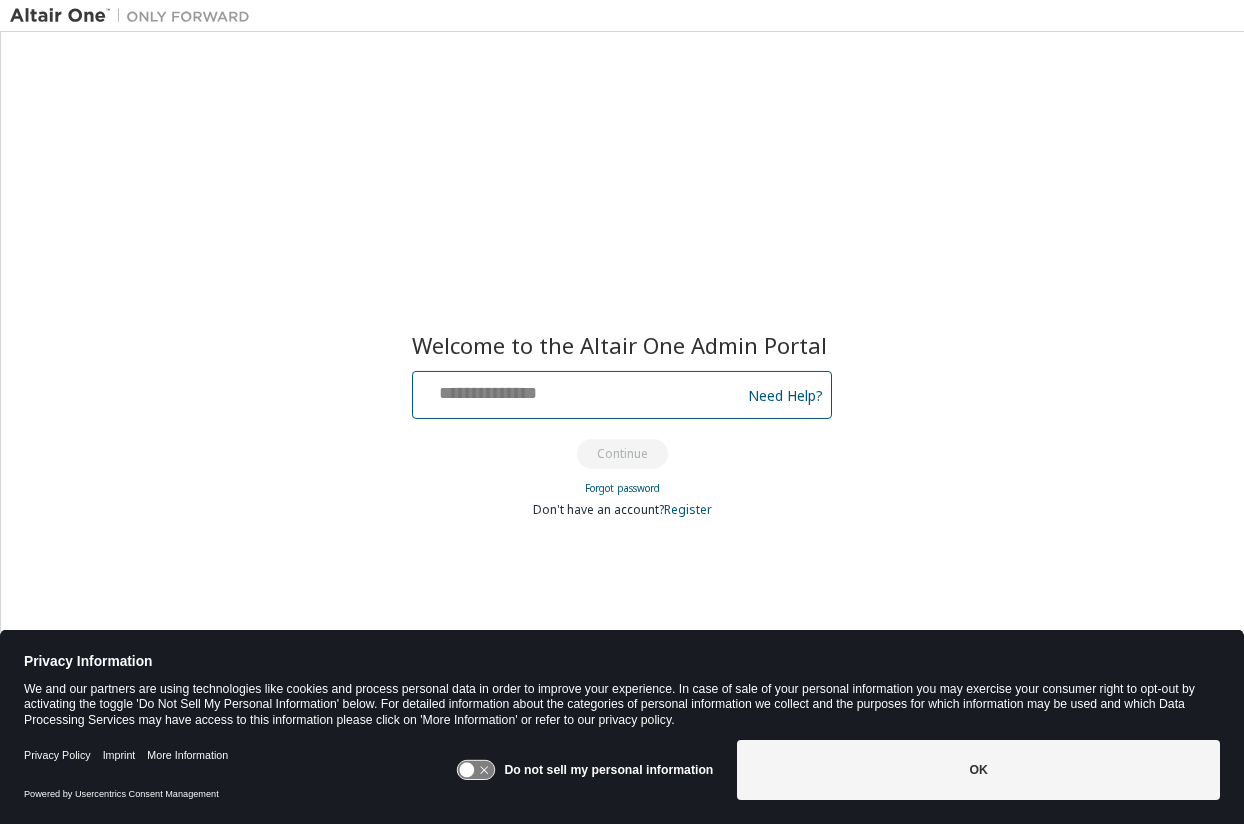 click at bounding box center [579, 390] 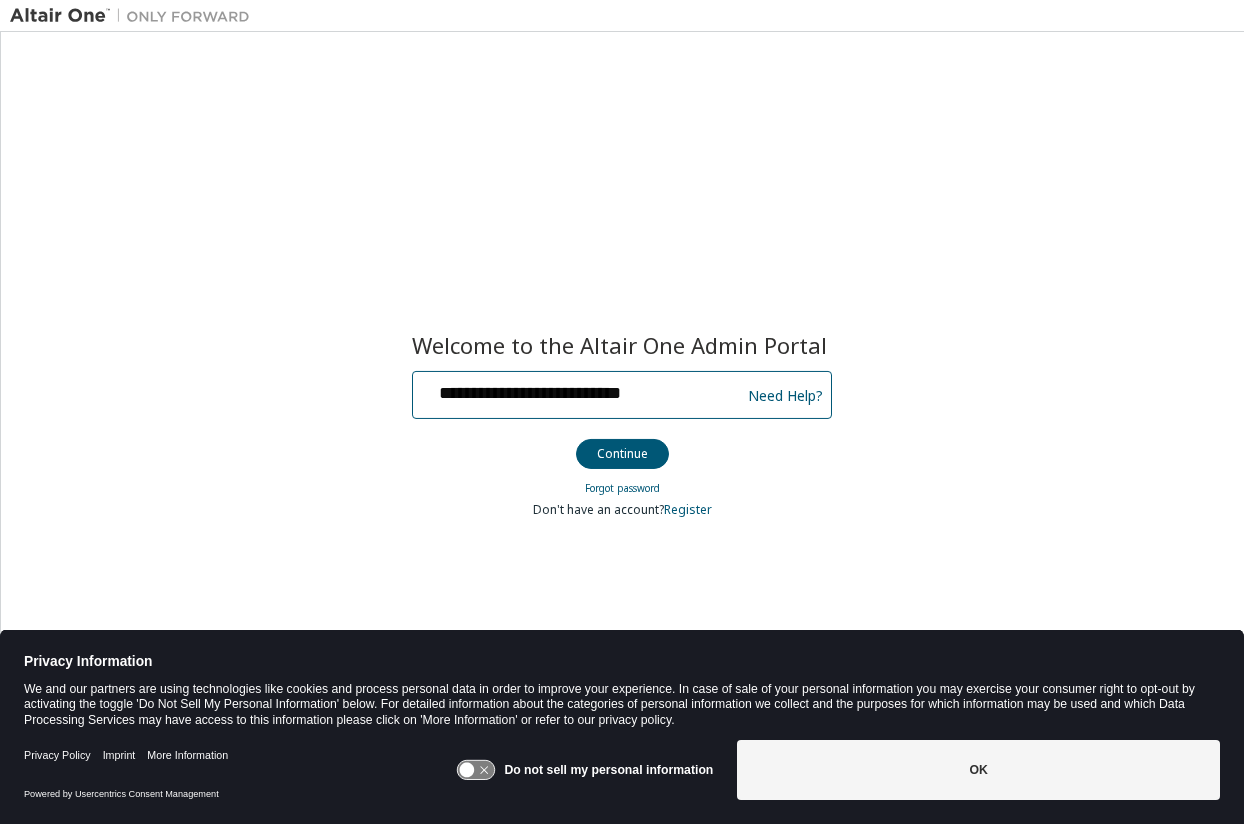 type on "**********" 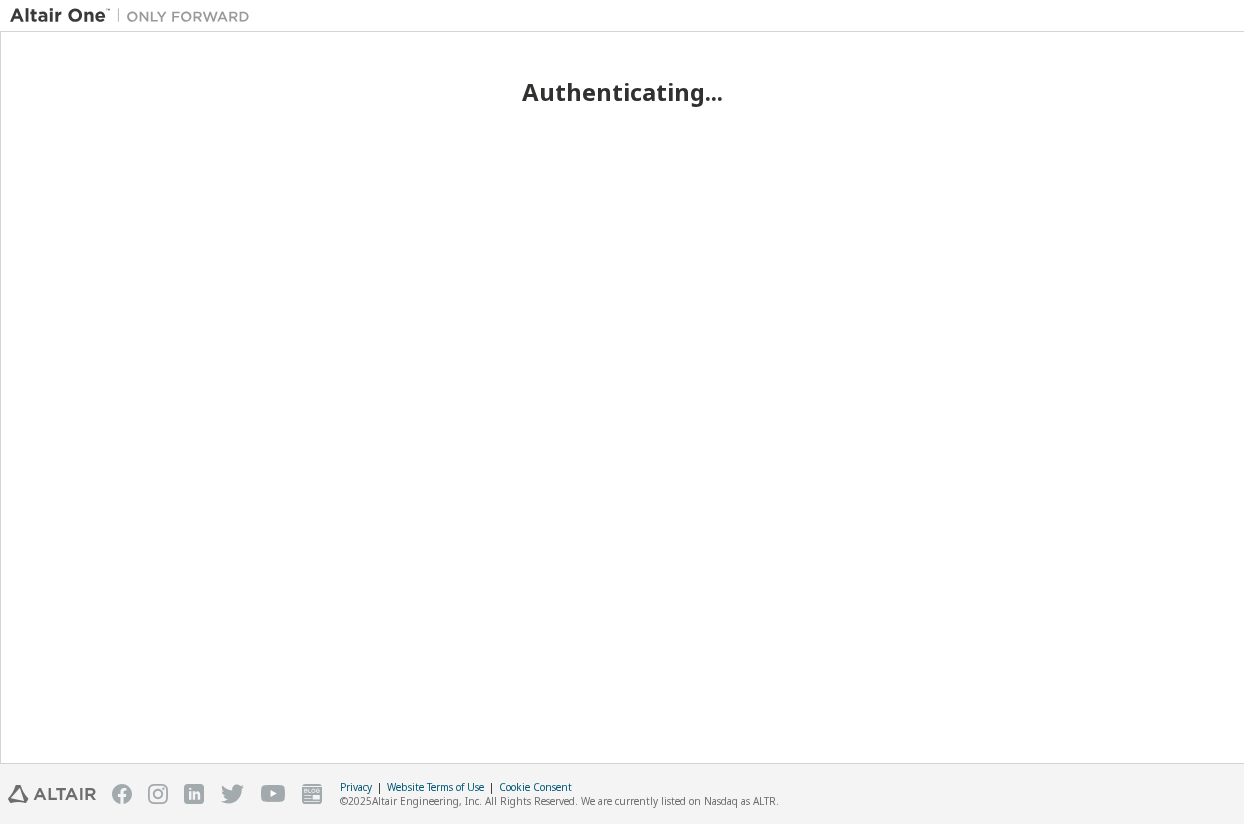 scroll, scrollTop: 0, scrollLeft: 0, axis: both 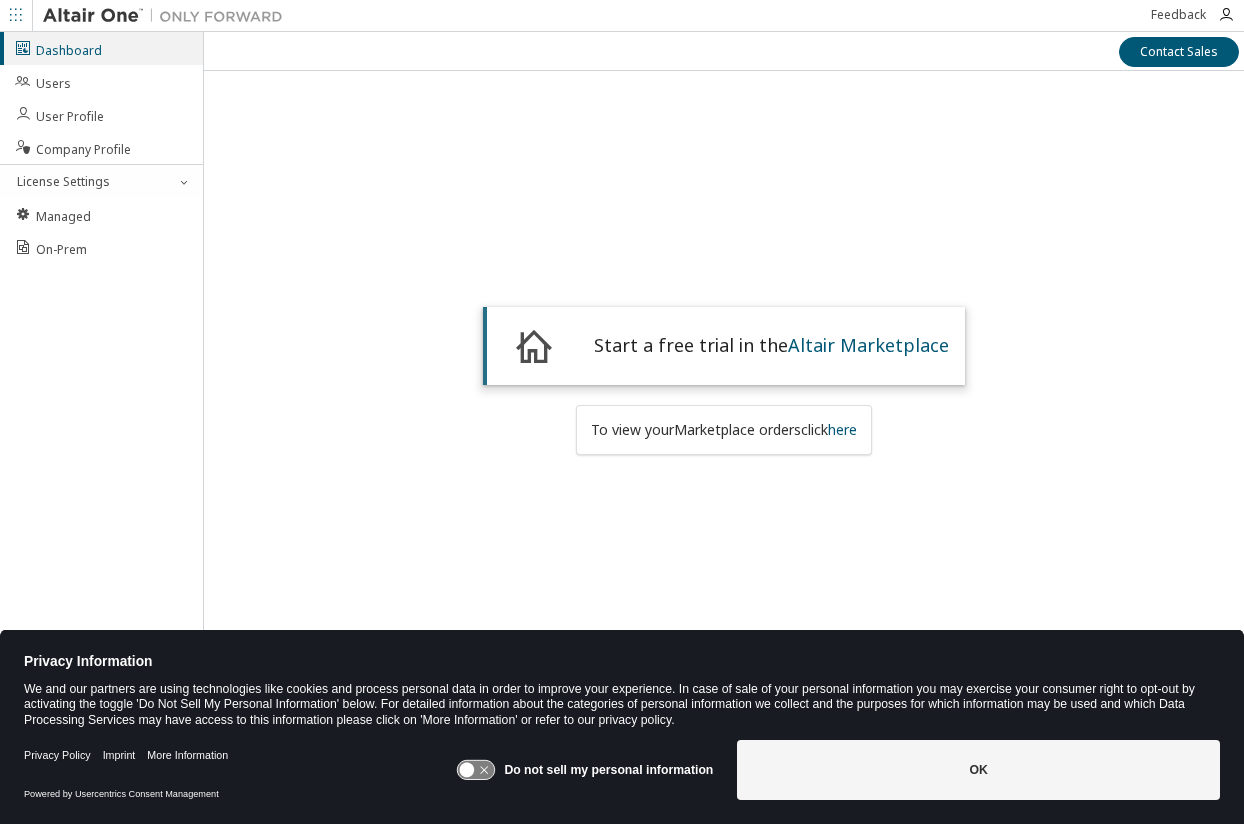 click on "Start a free trial in the  Altair Marketplace To view your  Marketplace orders  click  here" at bounding box center (724, 372) 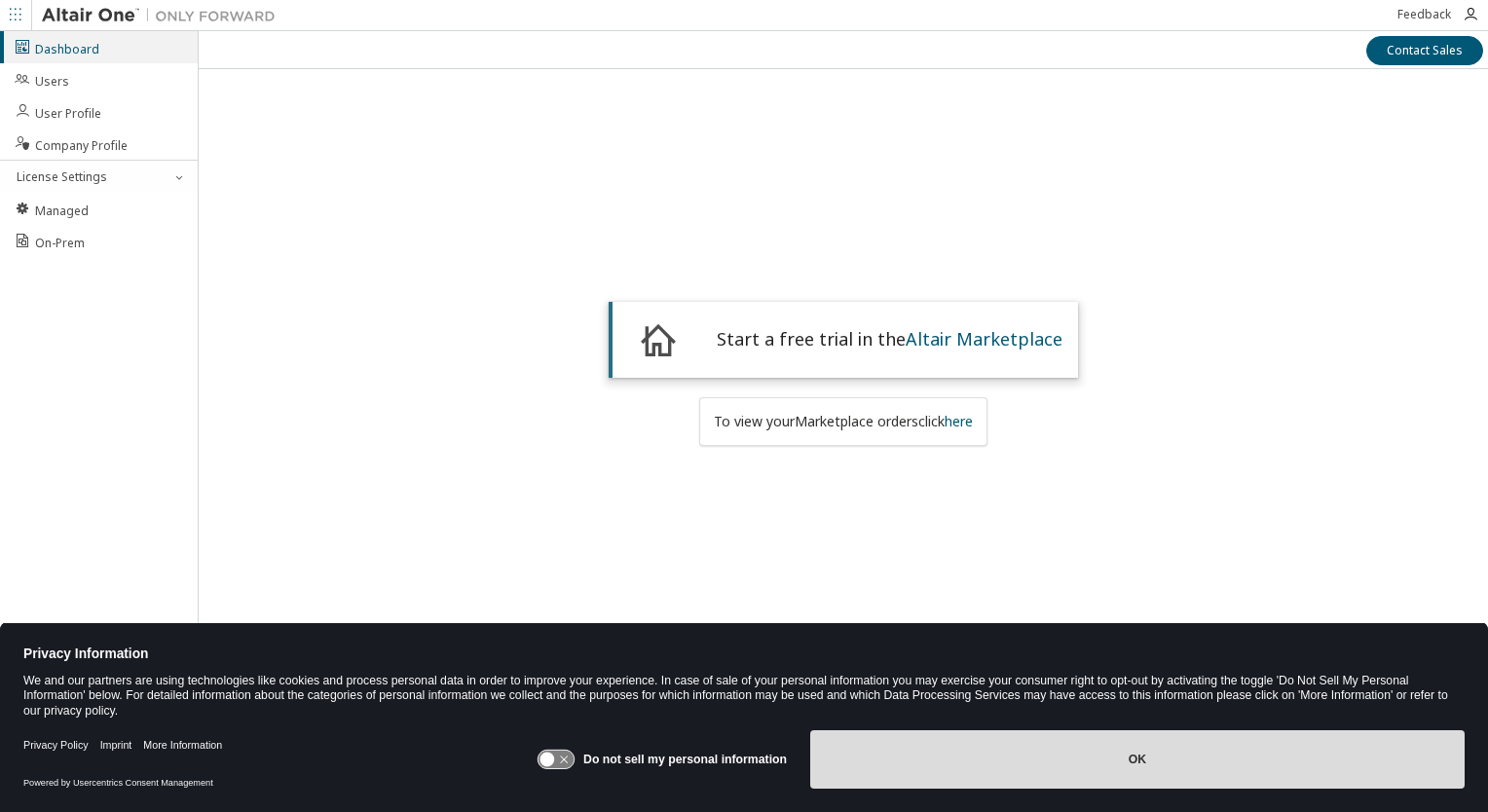 click on "OK" at bounding box center [1137, 759] 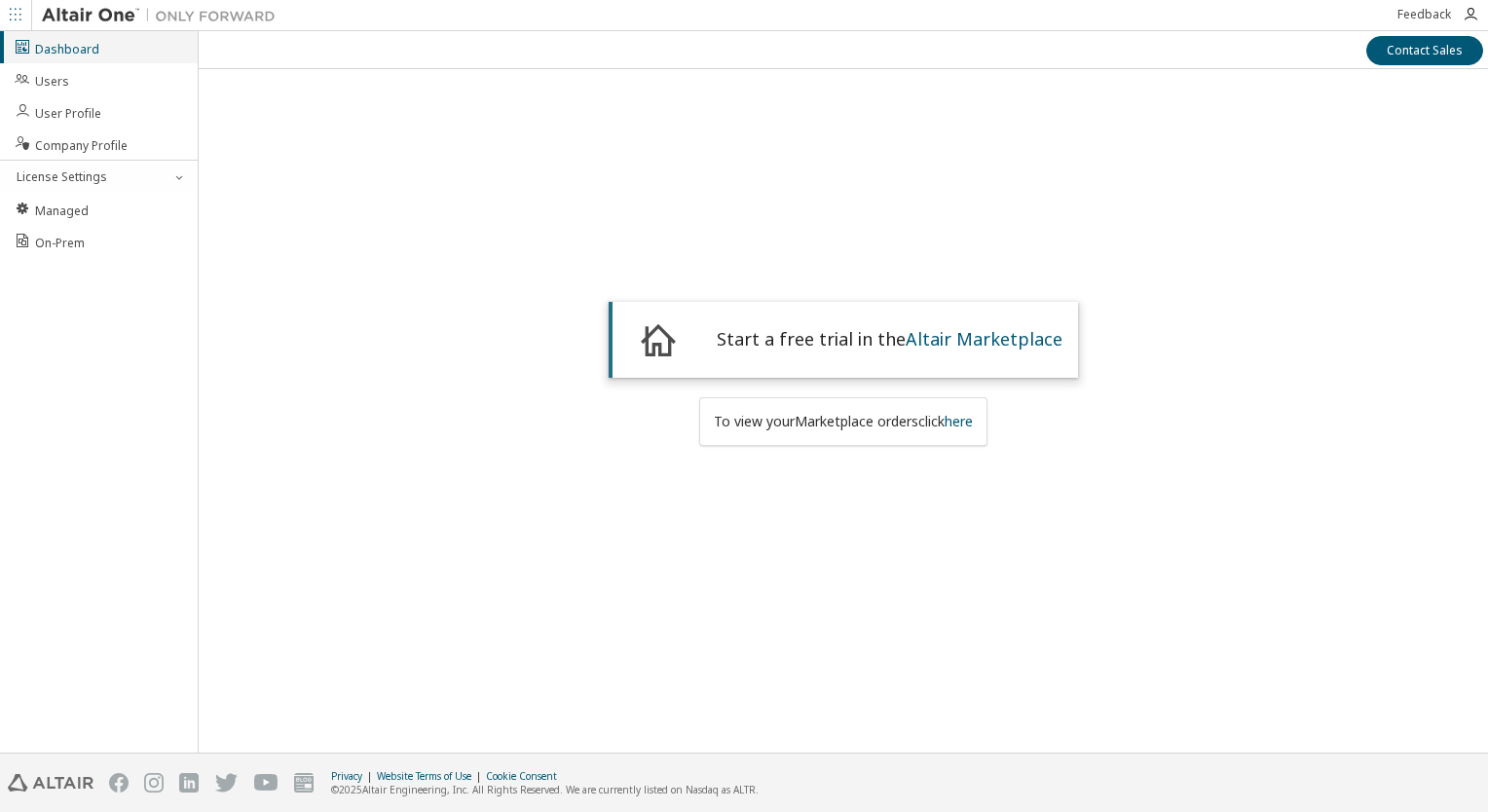 click on "Dashboard" at bounding box center [56, 47] 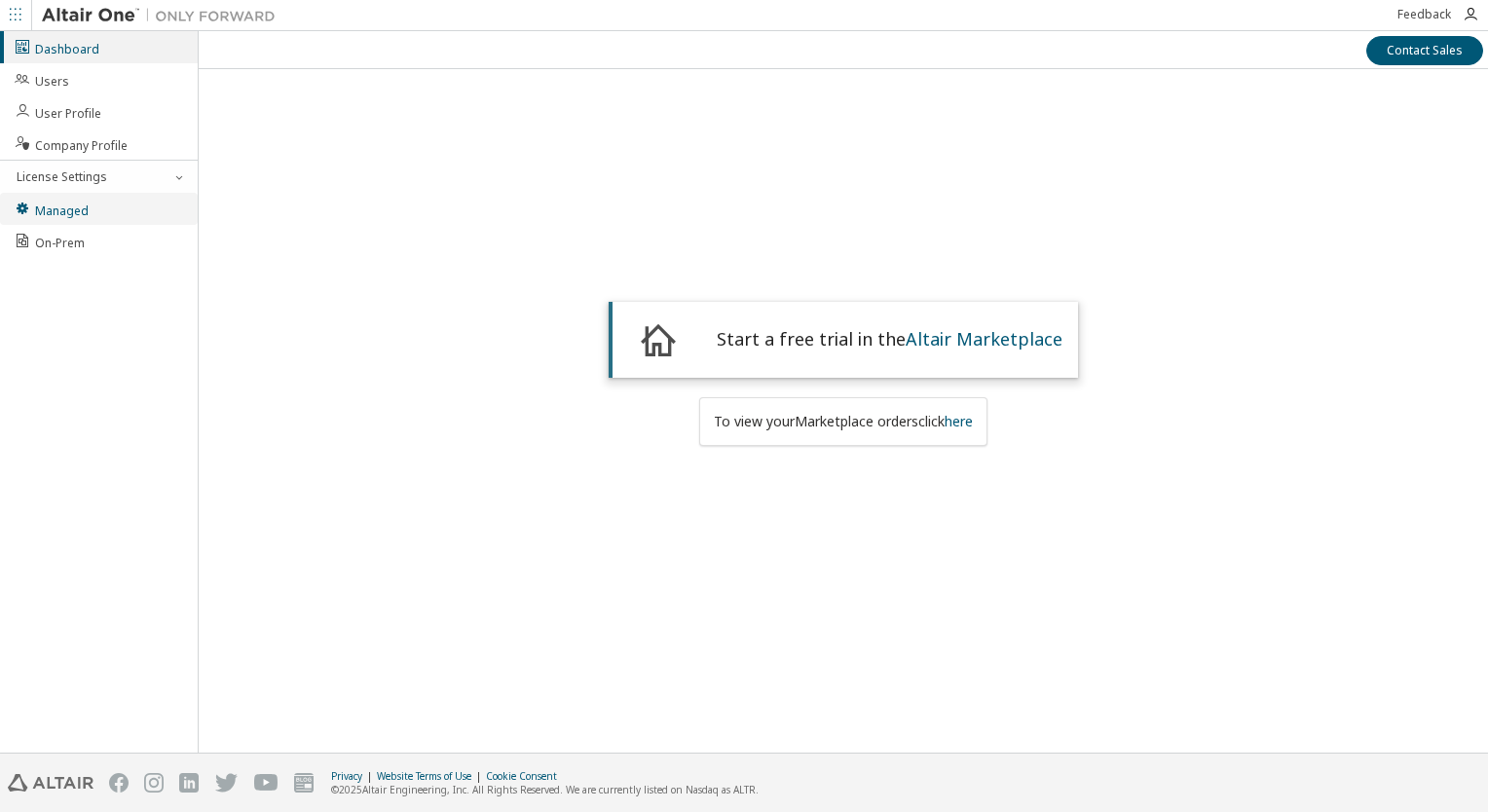 click on "Managed" at bounding box center (51, 208) 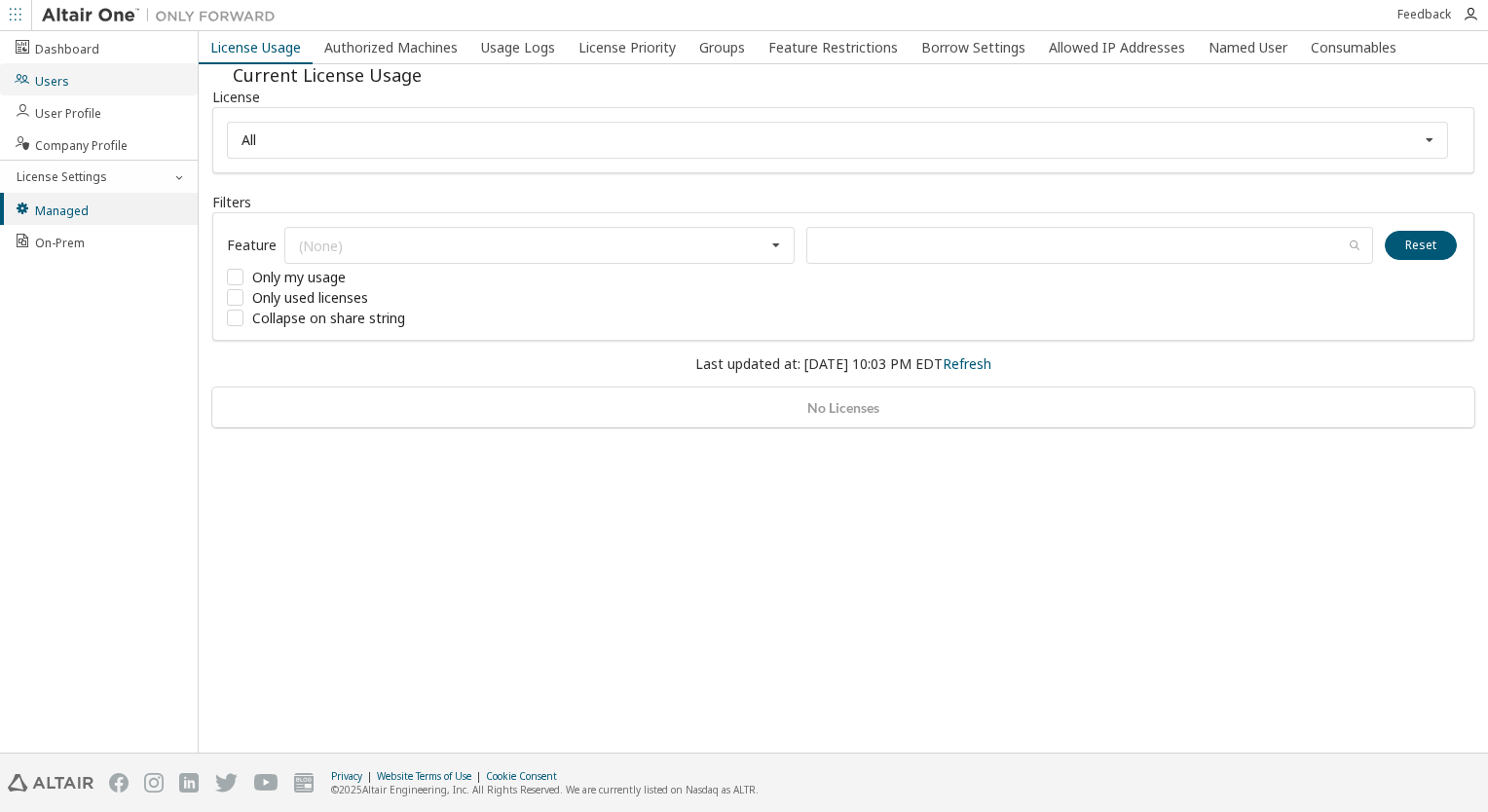 click on "Users" at bounding box center (41, 79) 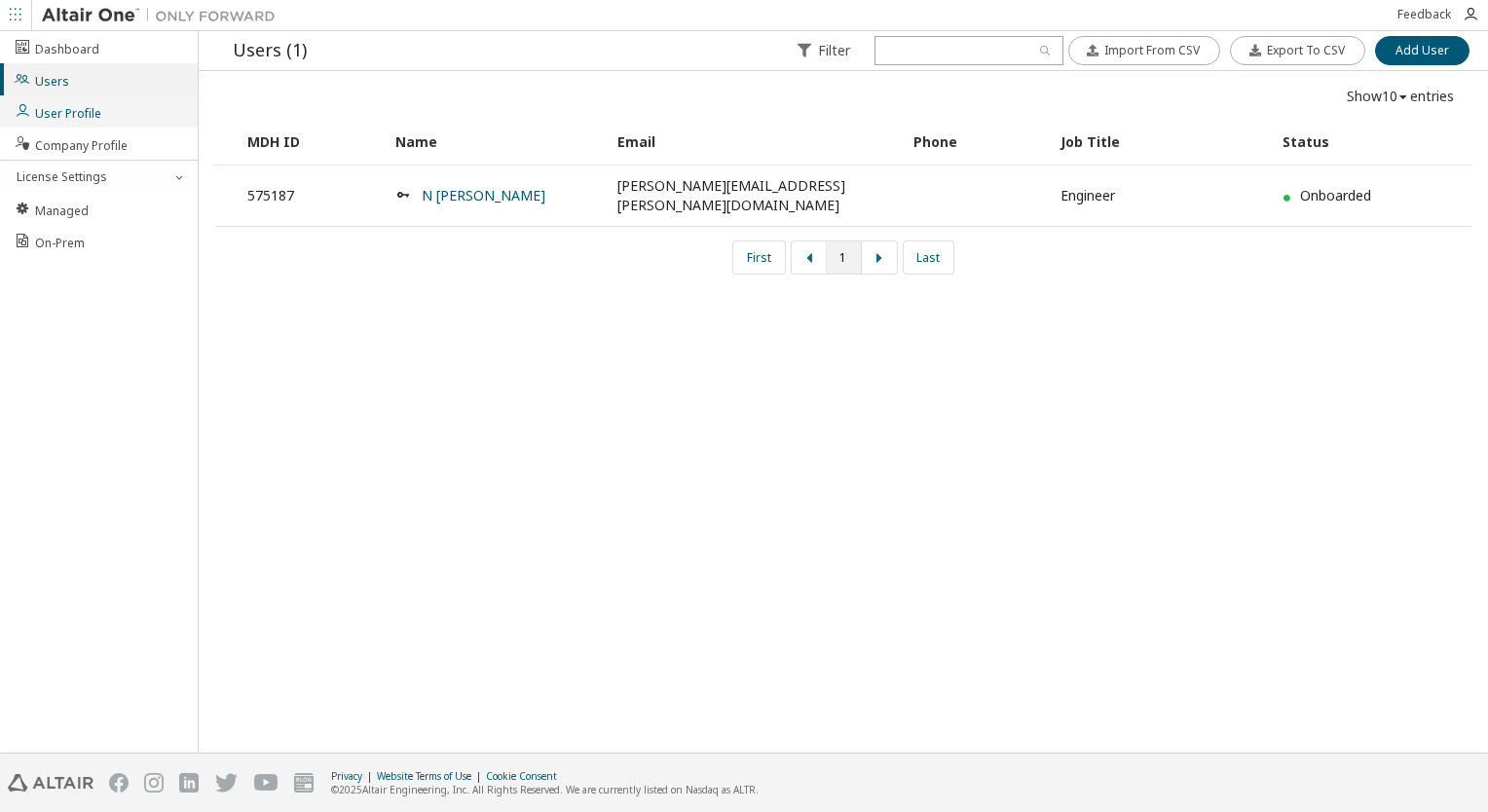 click on "User Profile" at bounding box center [57, 111] 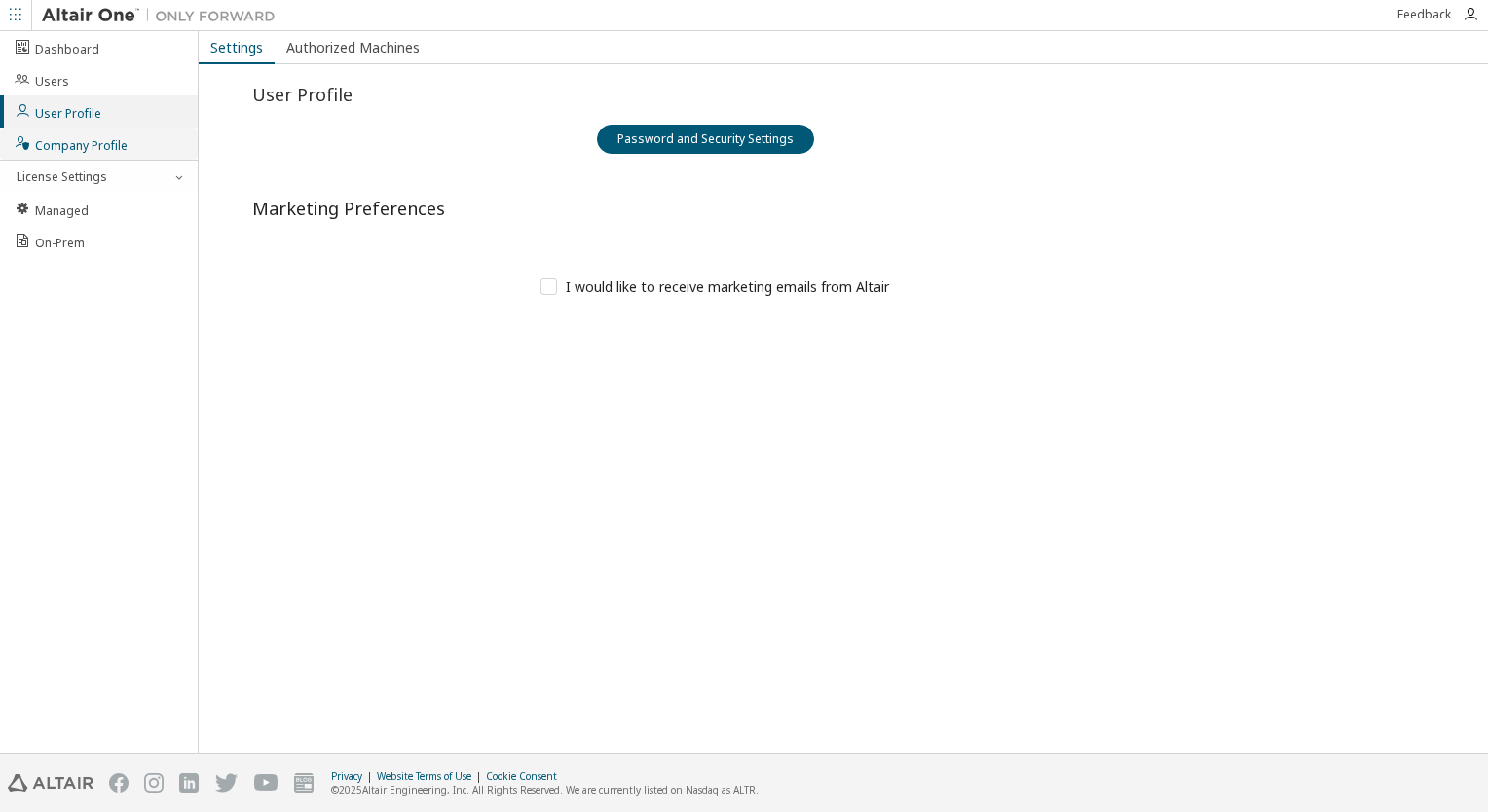 click on "Company Profile" at bounding box center [98, 143] 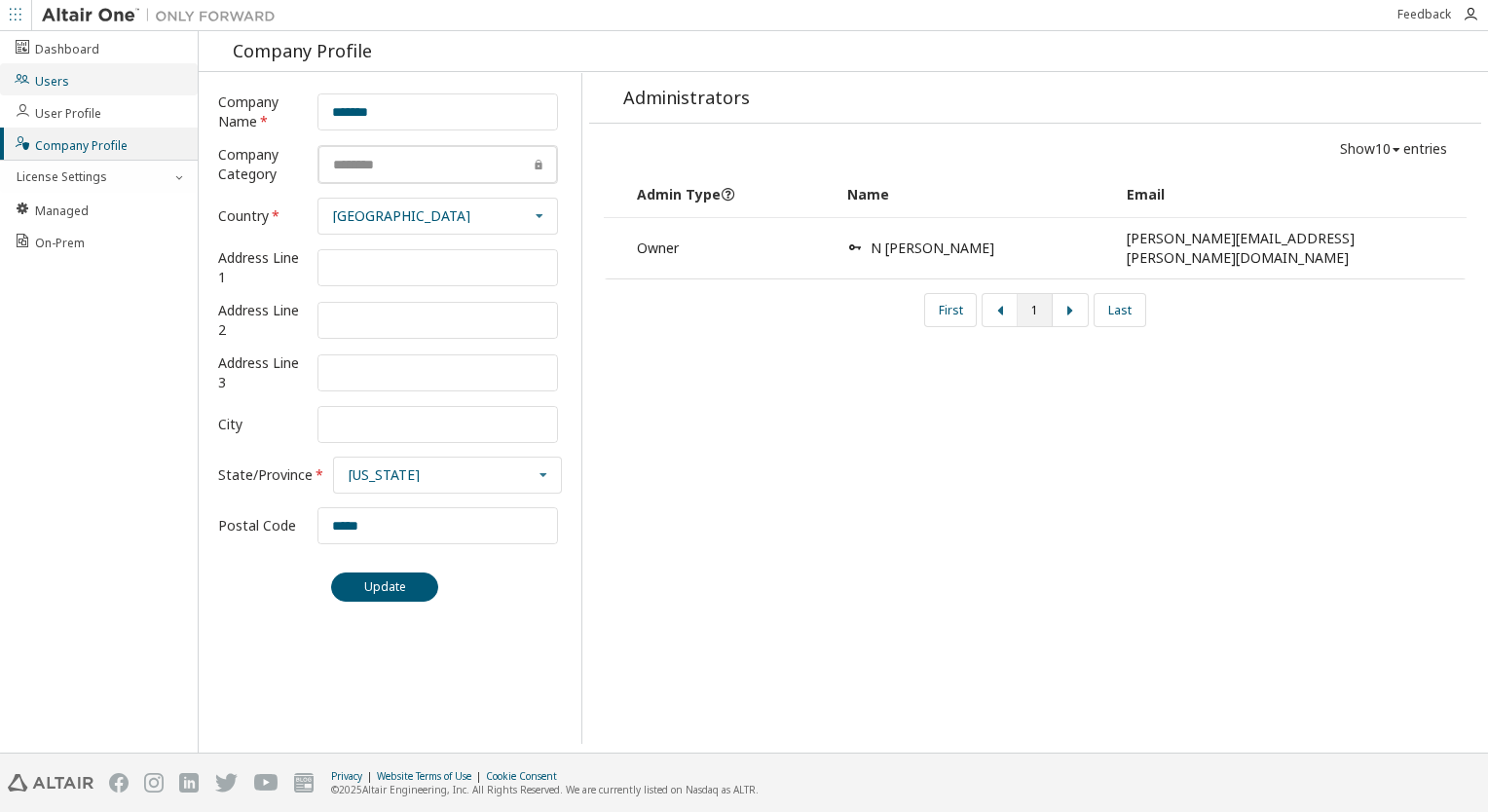 click on "Users" at bounding box center [41, 79] 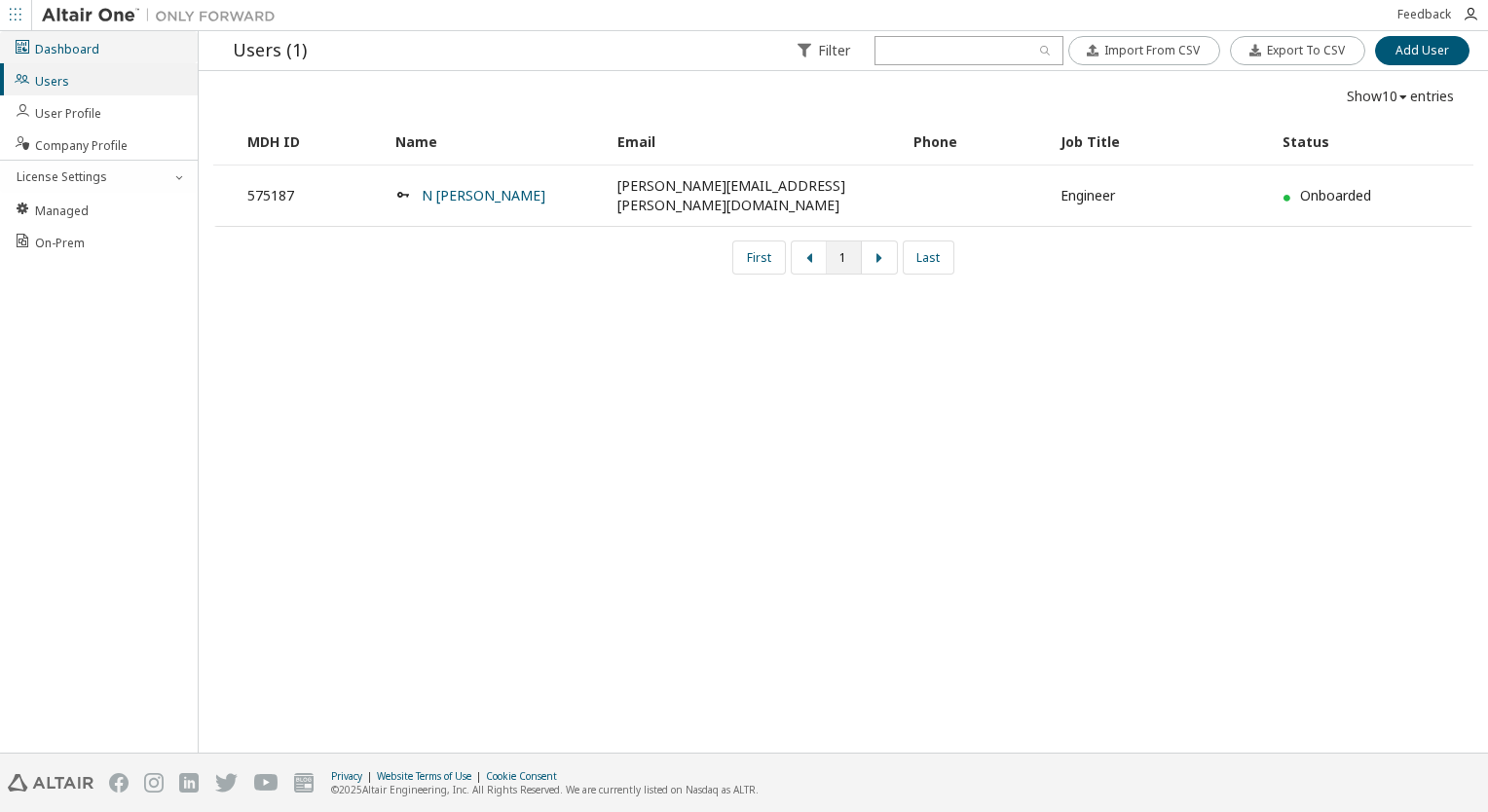 click on "Dashboard" at bounding box center [56, 47] 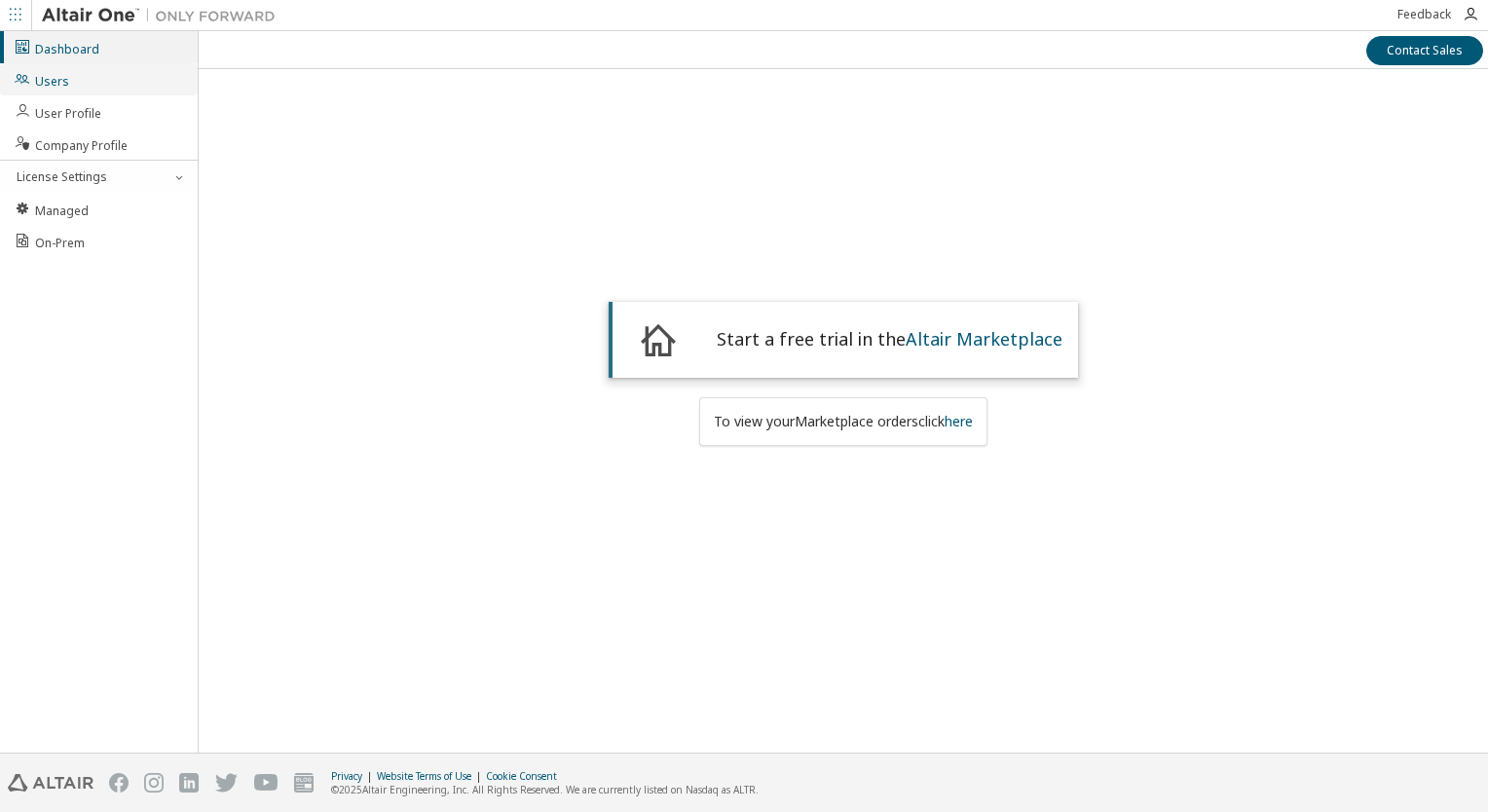 click on "Users" at bounding box center [41, 79] 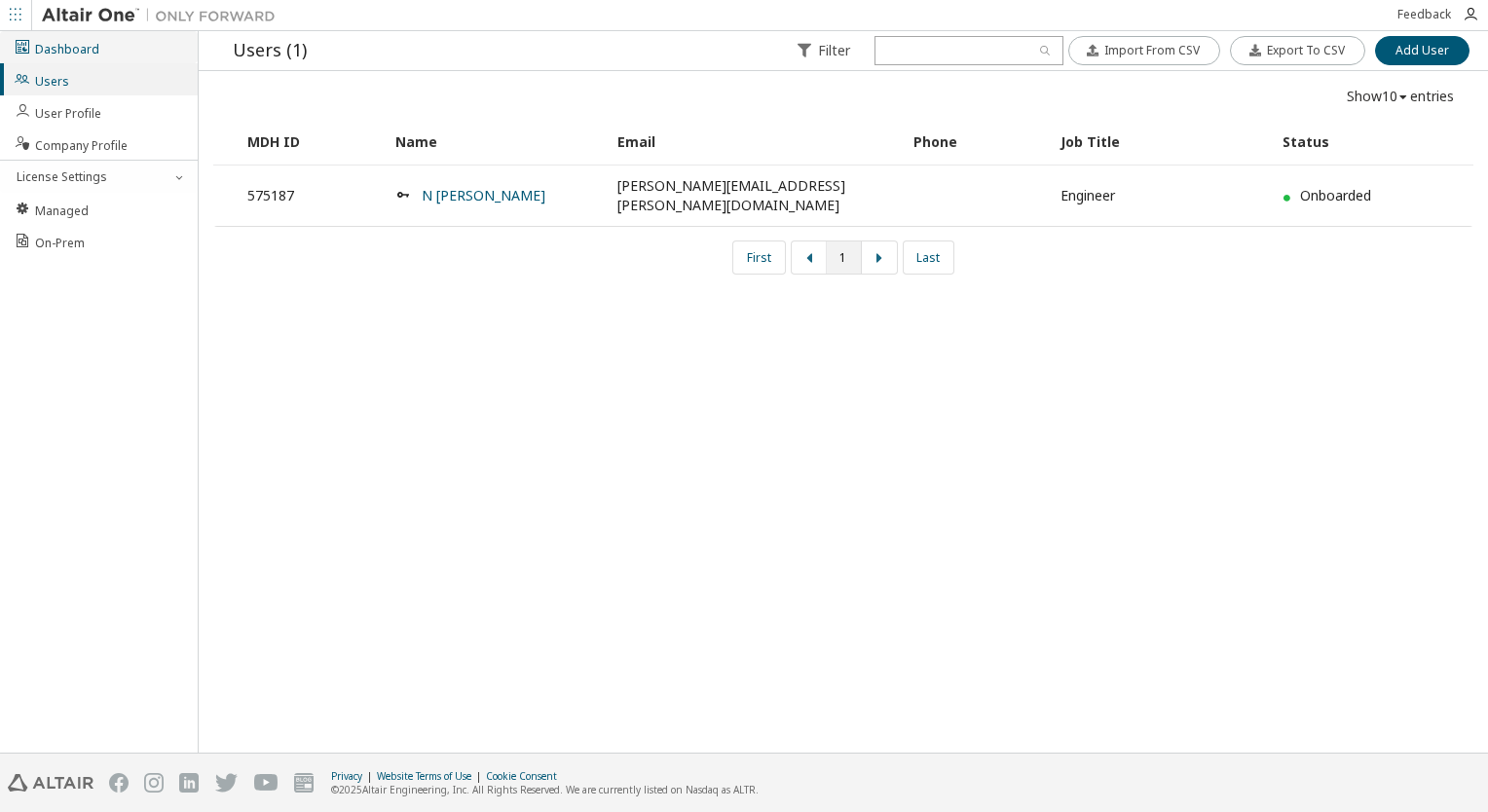 click on "Dashboard" at bounding box center (56, 47) 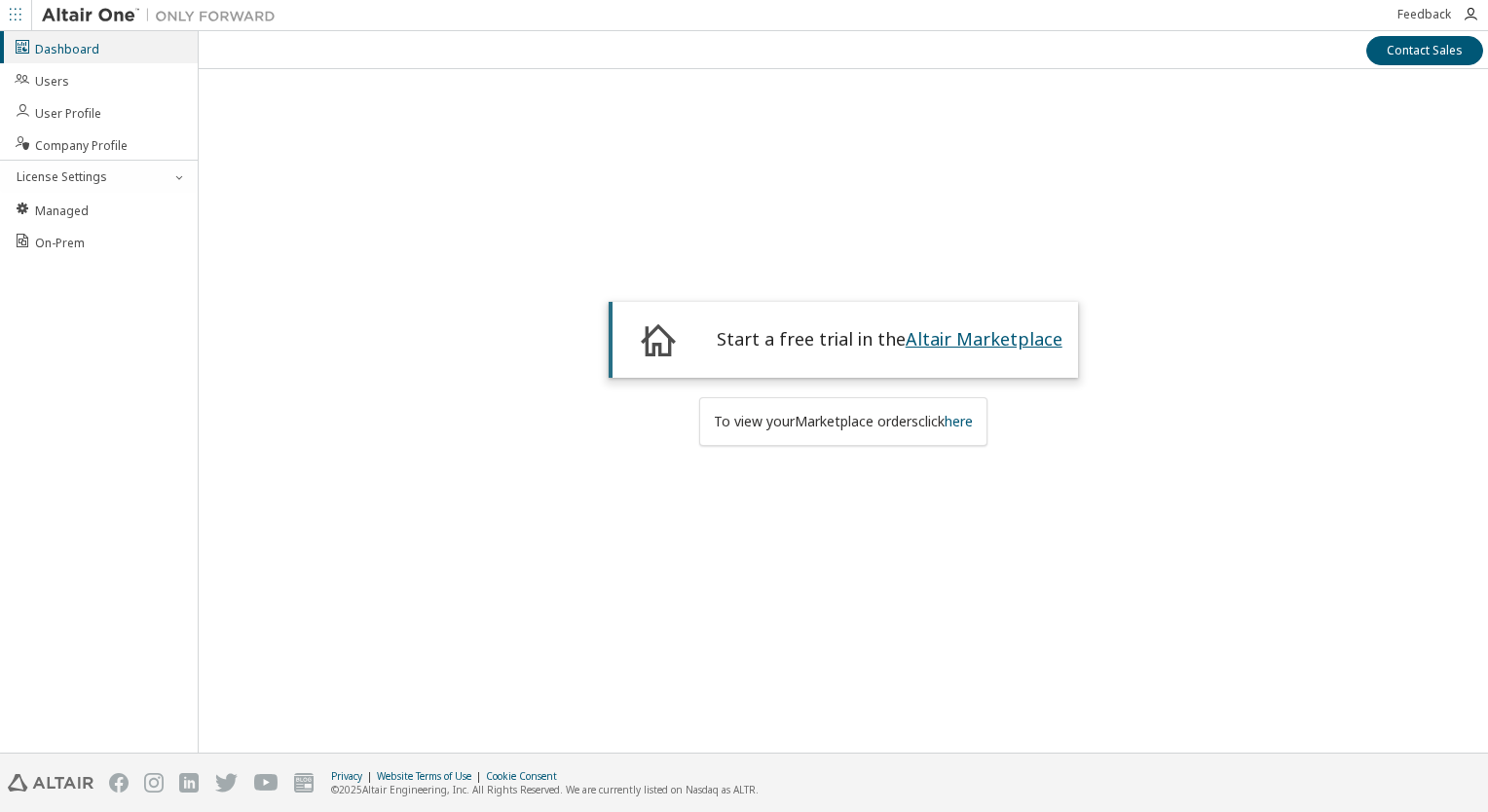 click on "Altair Marketplace" at bounding box center (984, 339) 